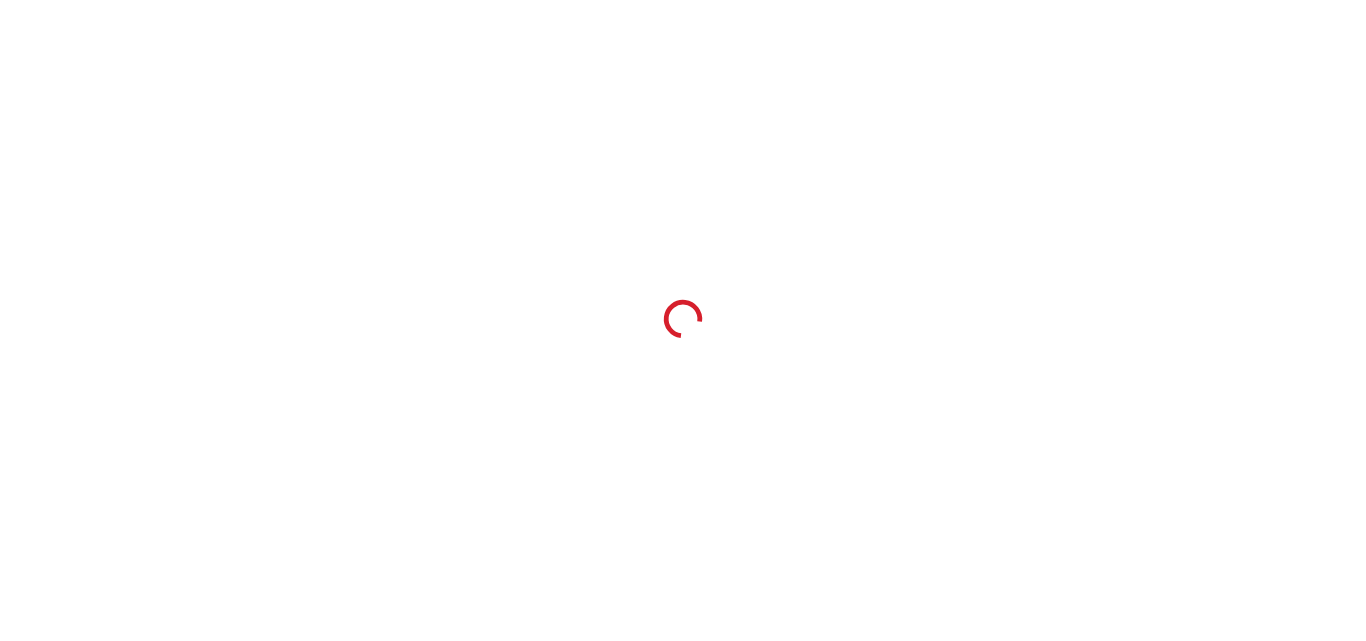 scroll, scrollTop: 0, scrollLeft: 0, axis: both 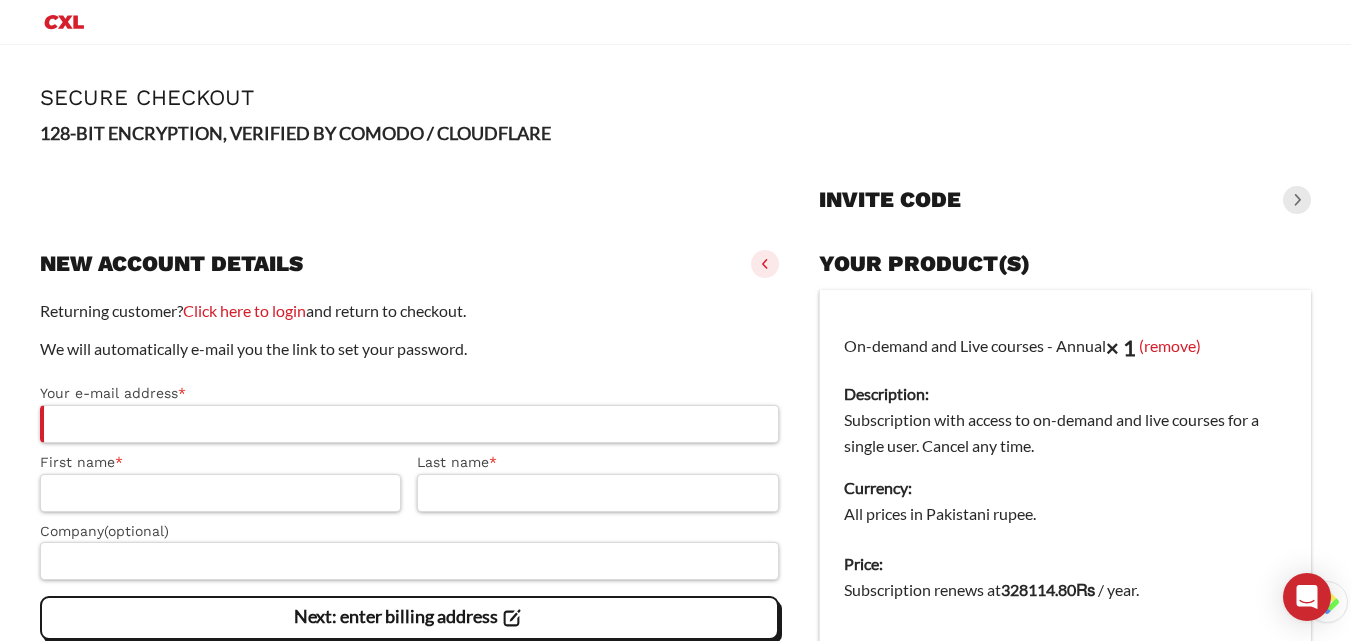 click at bounding box center (1297, 200) 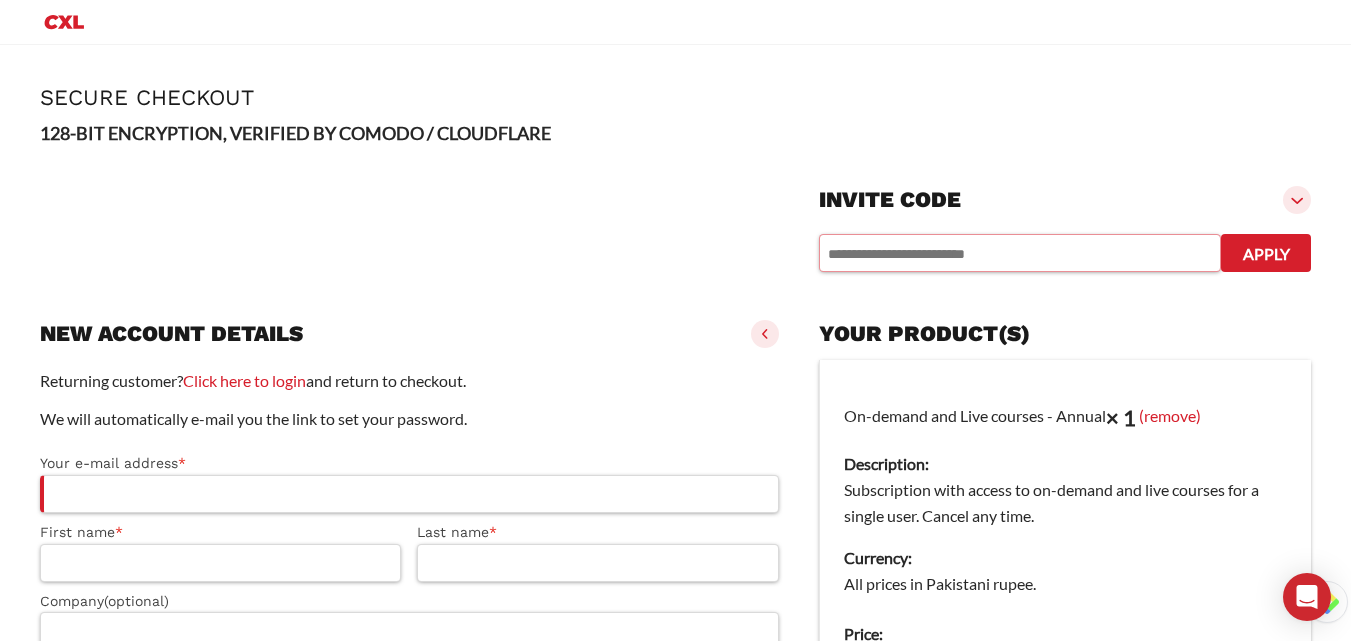 click at bounding box center (1020, 253) 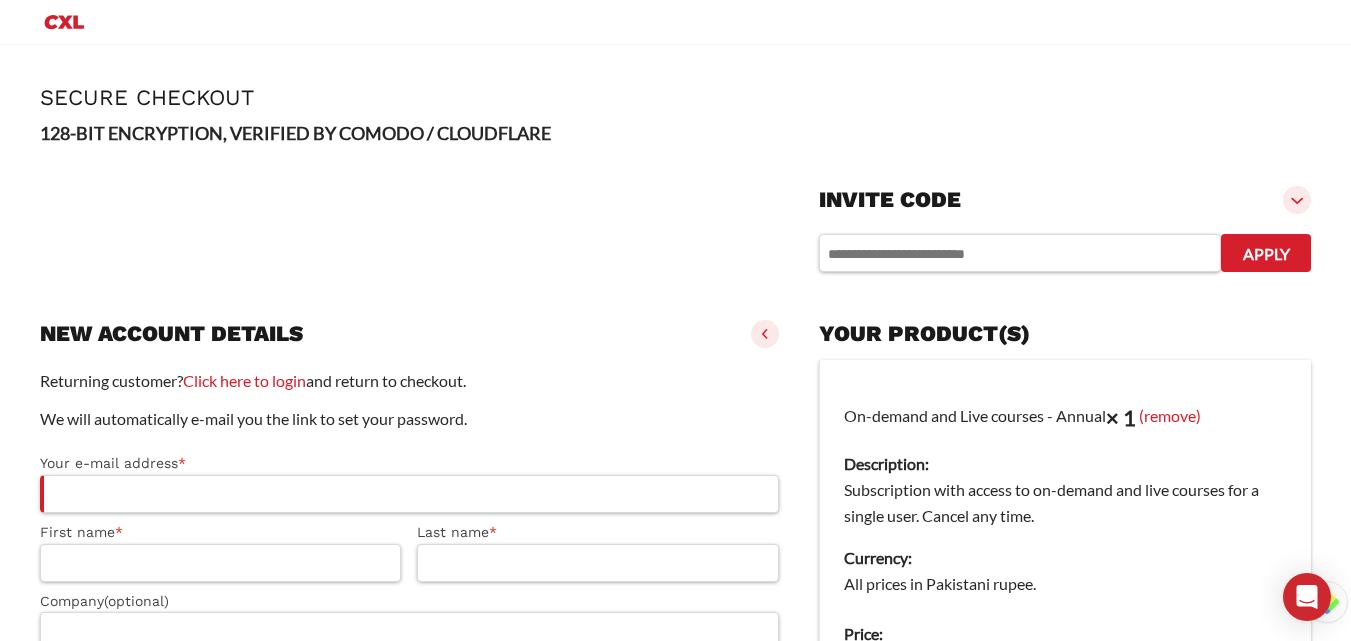 click at bounding box center [675, 1010] 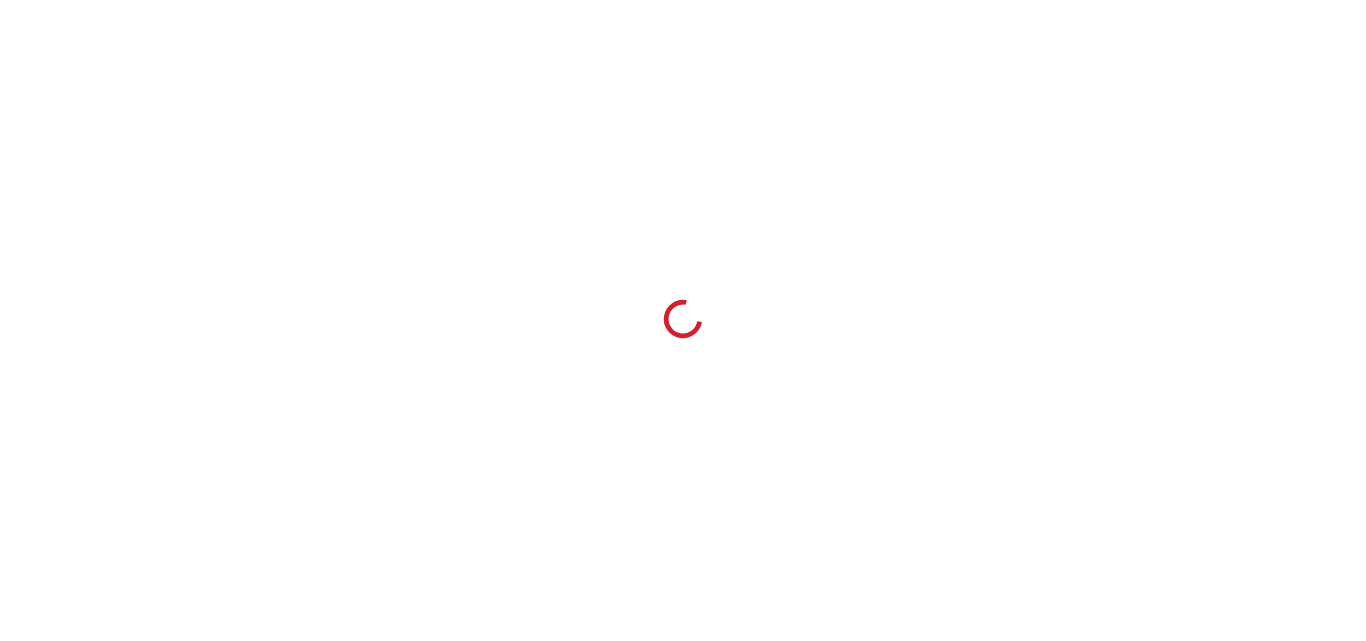scroll, scrollTop: 0, scrollLeft: 0, axis: both 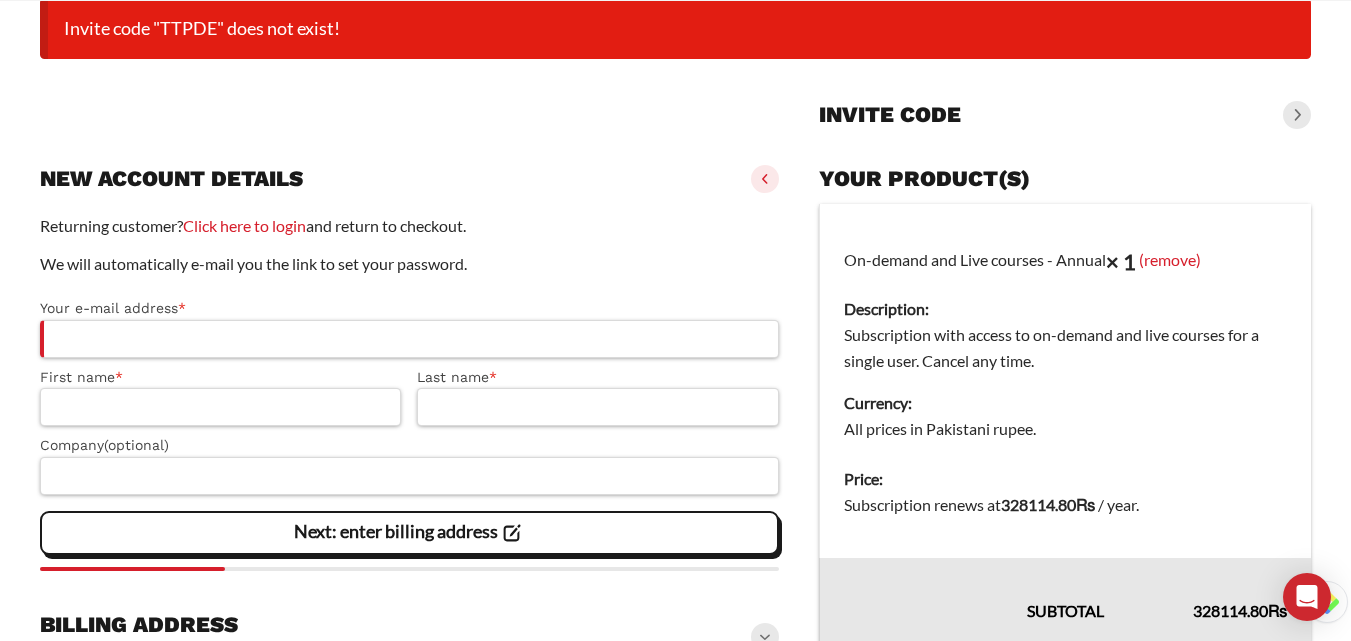 click at bounding box center (1297, 115) 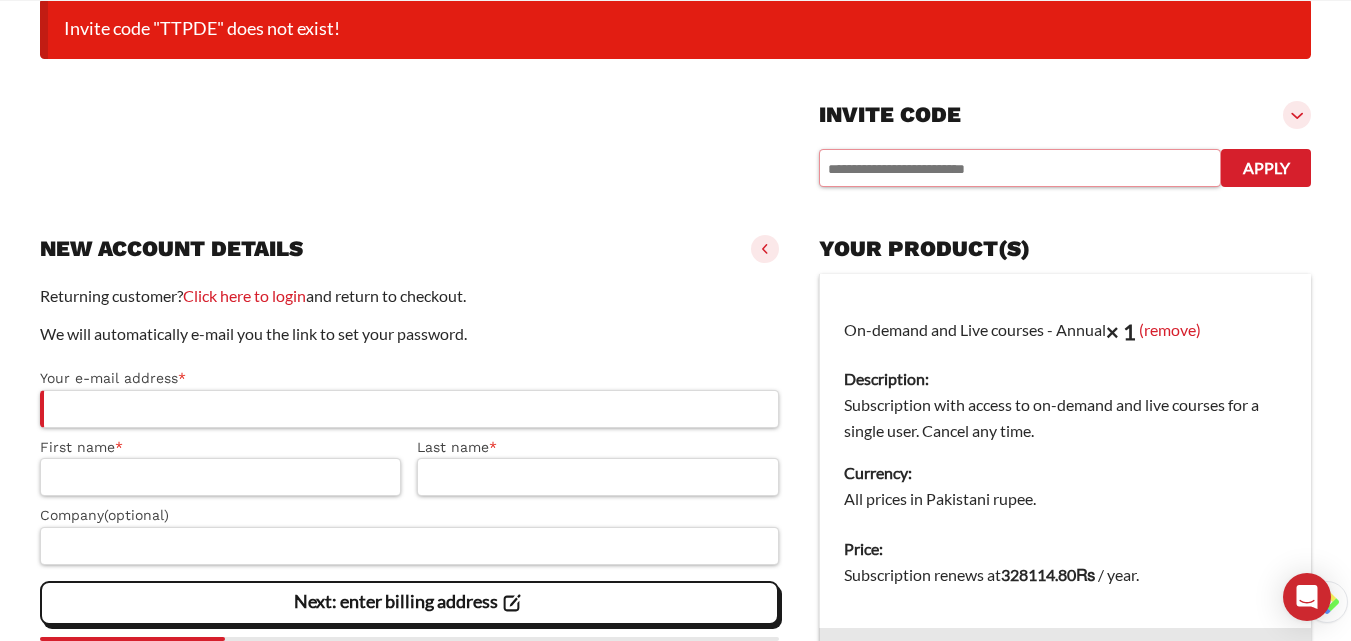 click at bounding box center [1020, 168] 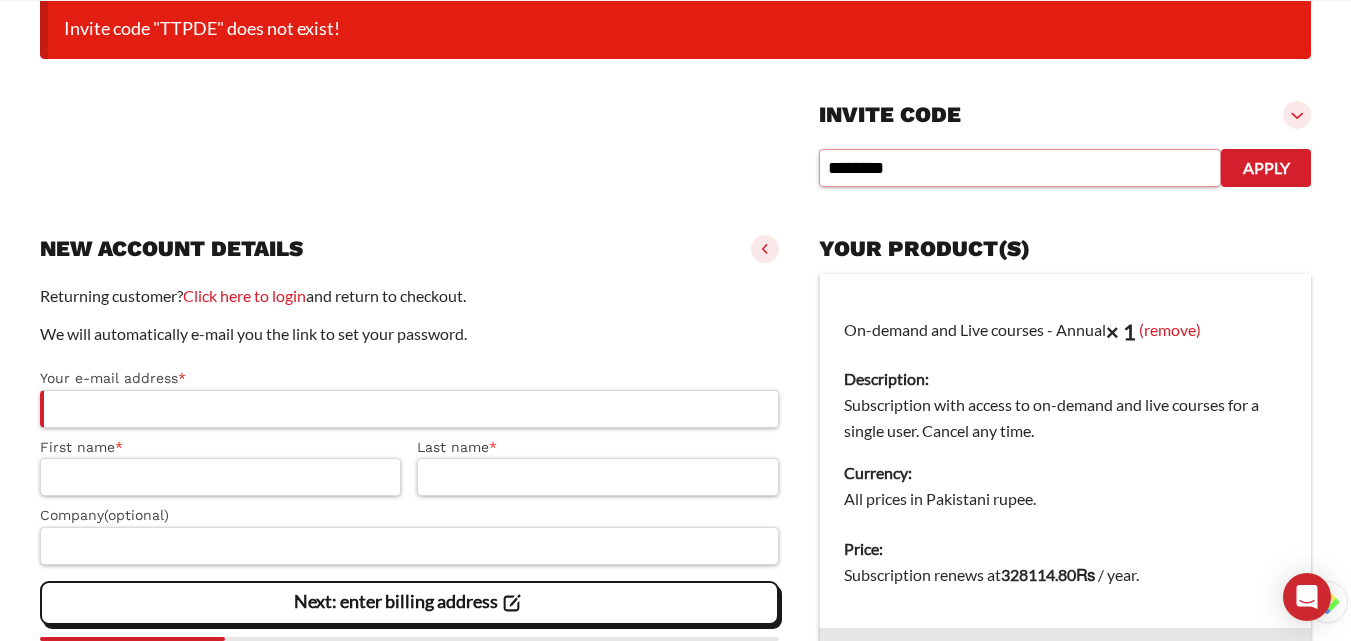 type on "********" 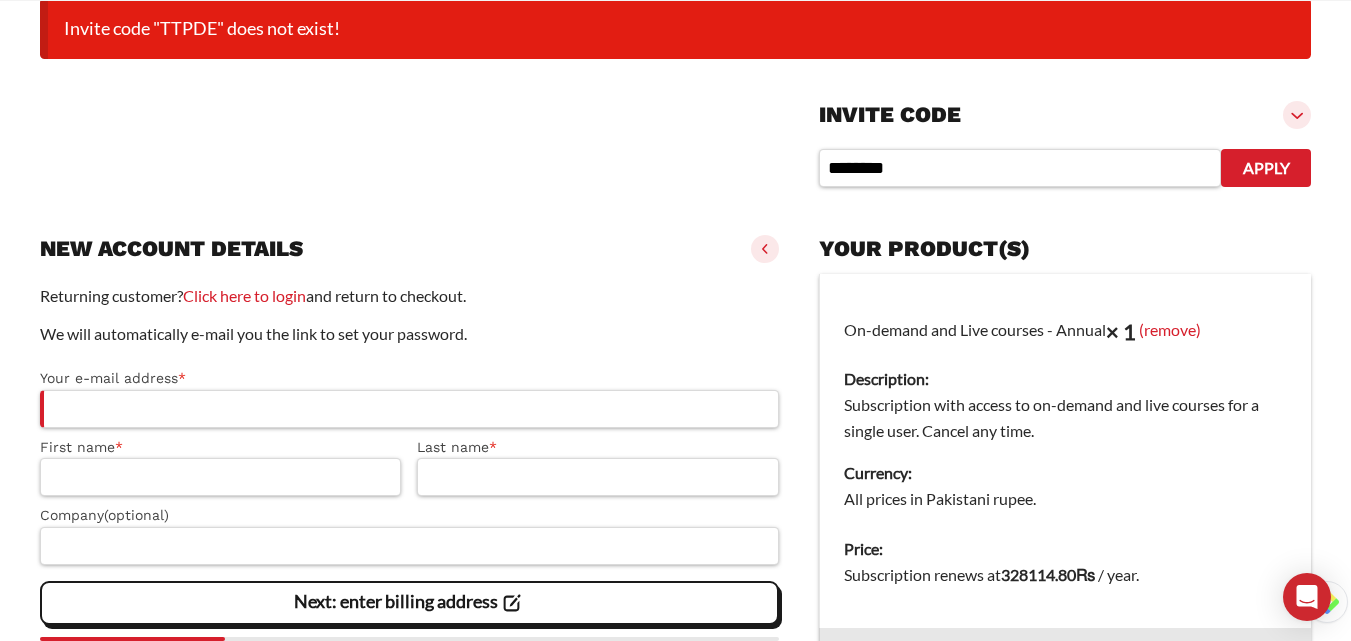 click at bounding box center [675, 924] 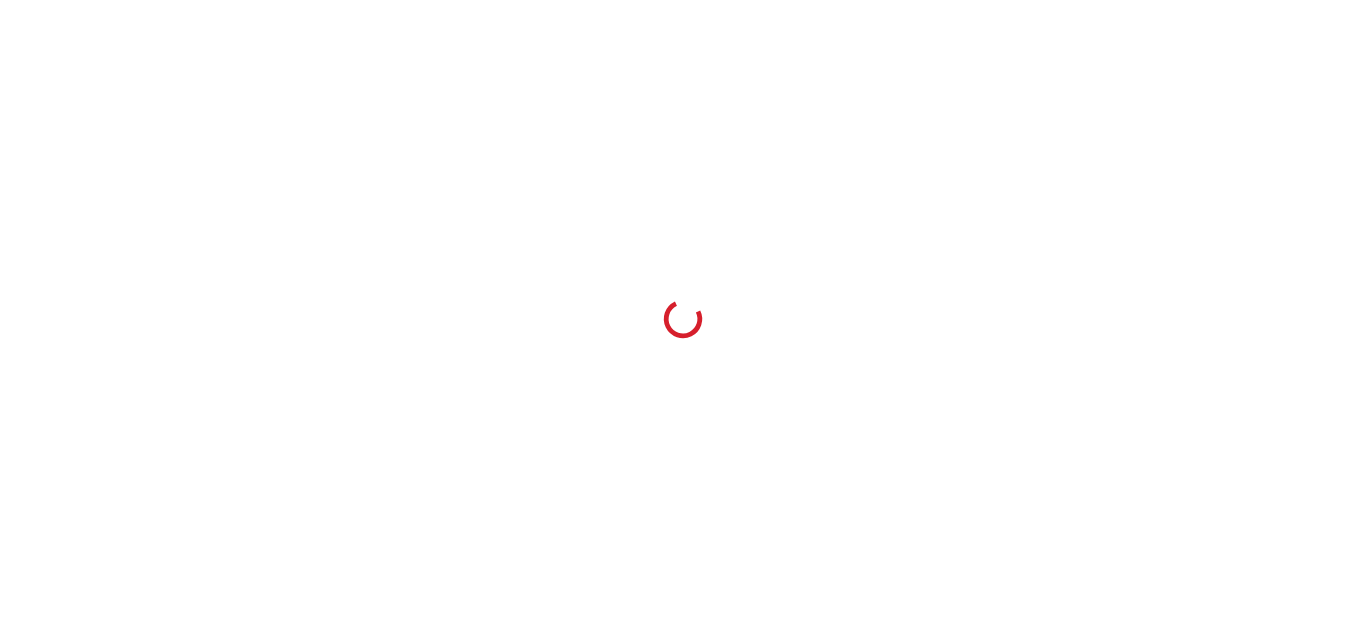 scroll, scrollTop: 0, scrollLeft: 0, axis: both 